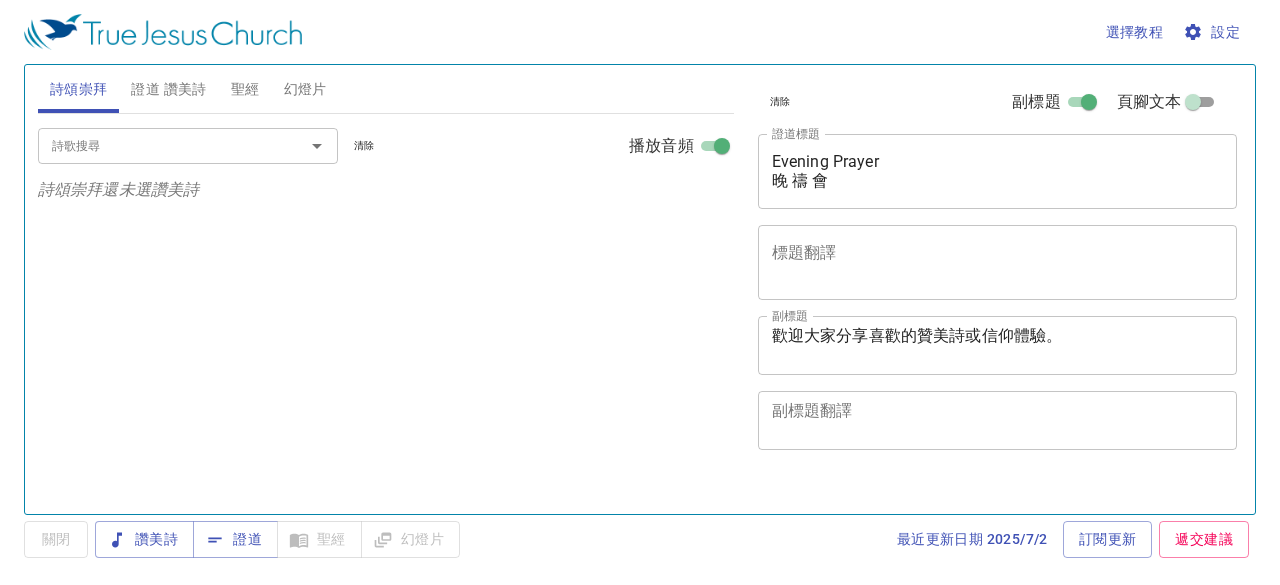scroll, scrollTop: 0, scrollLeft: 0, axis: both 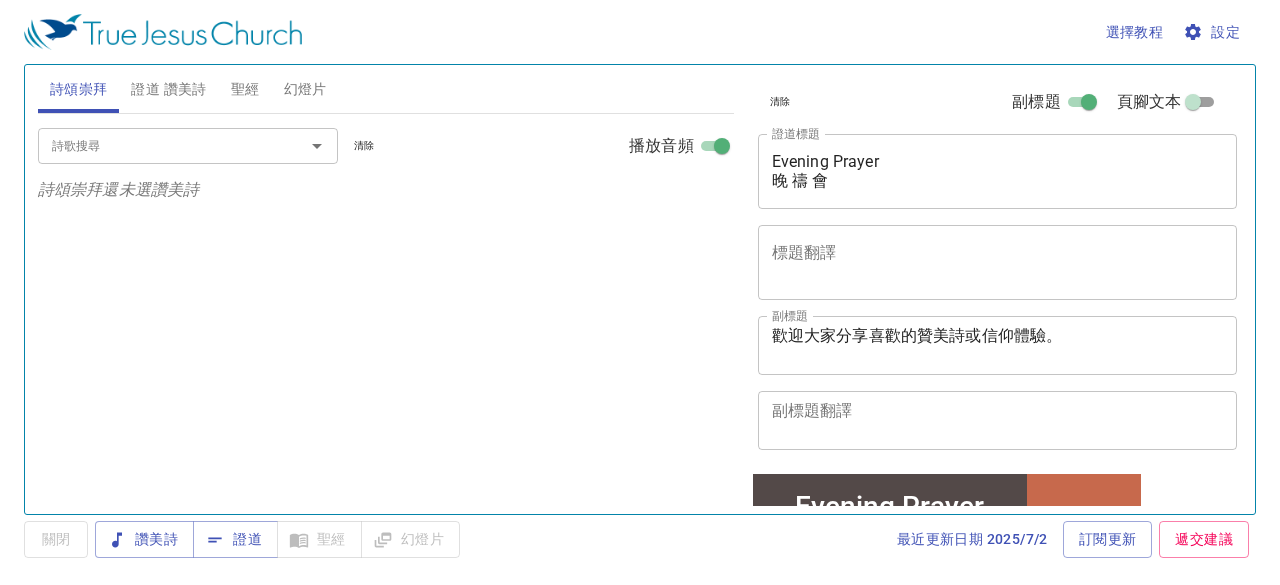 click on "證道 讚美詩" at bounding box center [168, 89] 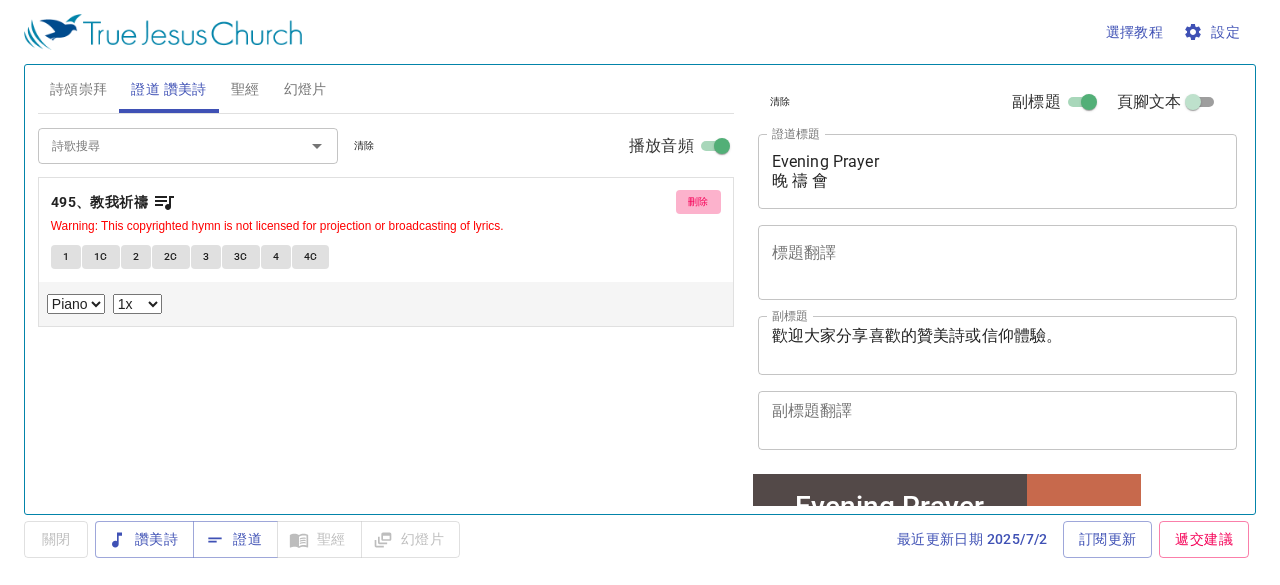 click on "刪除" at bounding box center (698, 202) 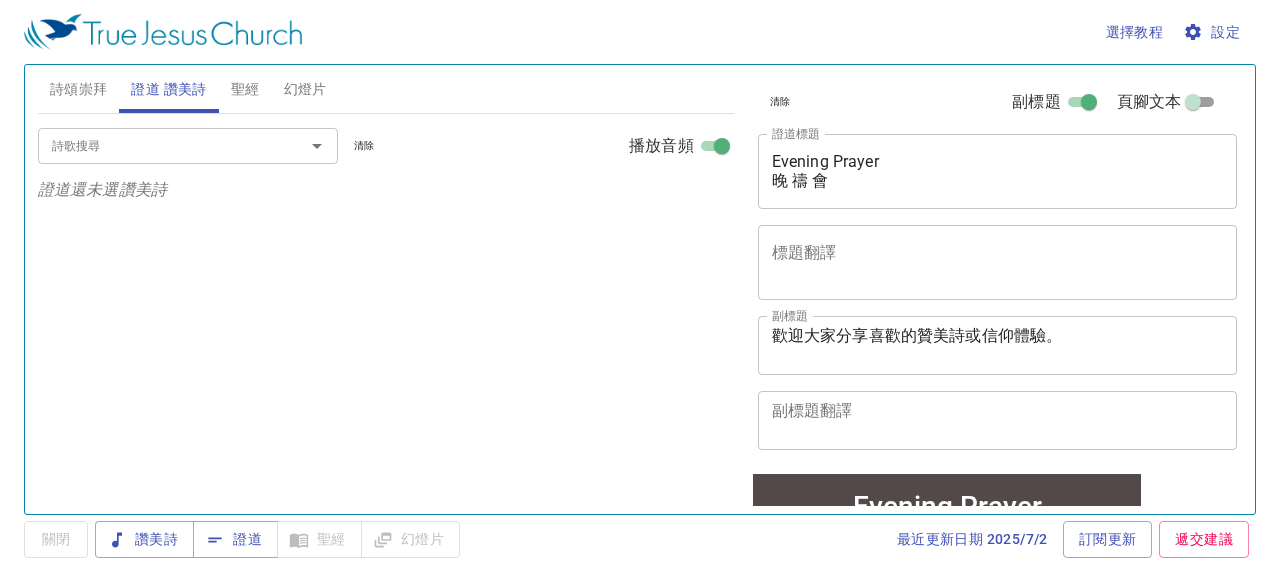 click on "詩歌搜尋" at bounding box center [158, 145] 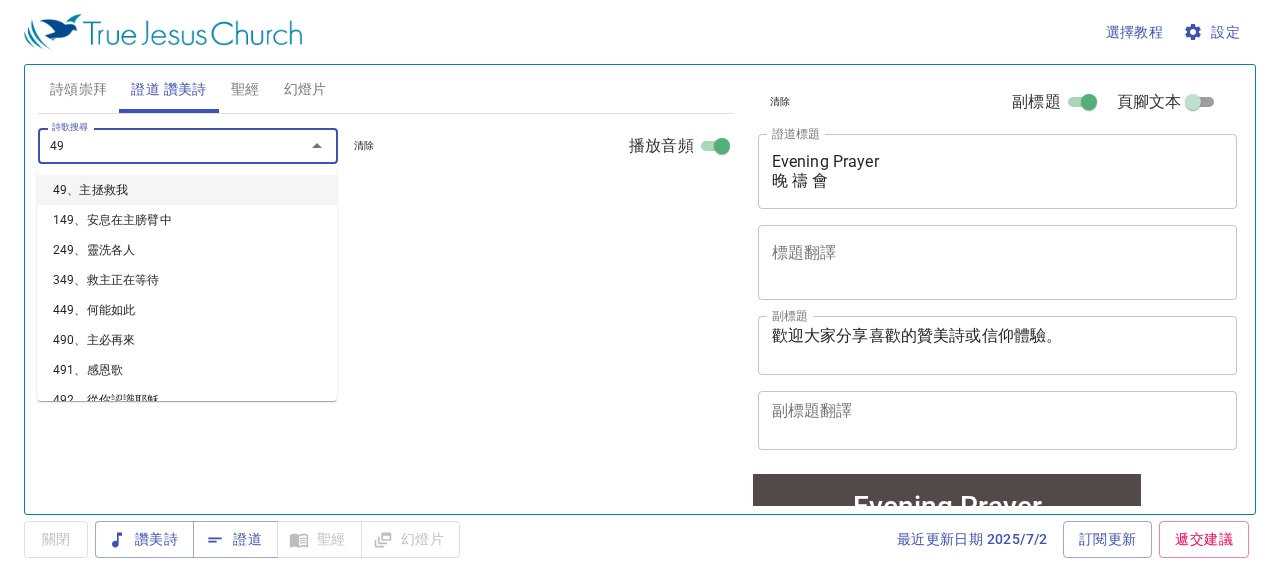 type on "496" 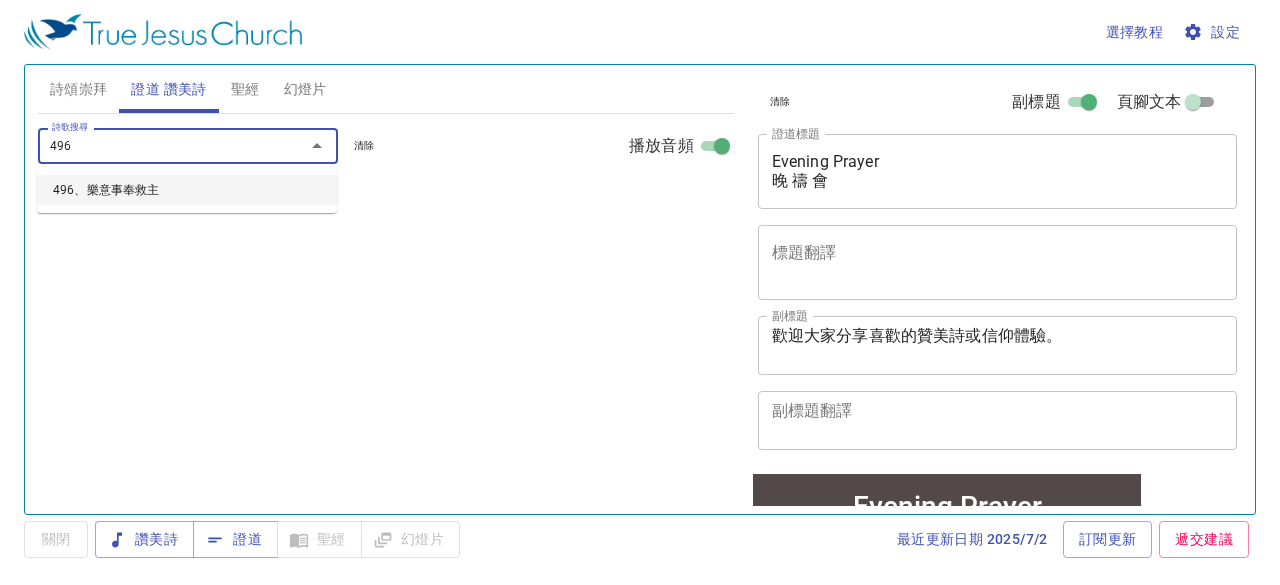click on "496、樂意事奉救主" at bounding box center [187, 190] 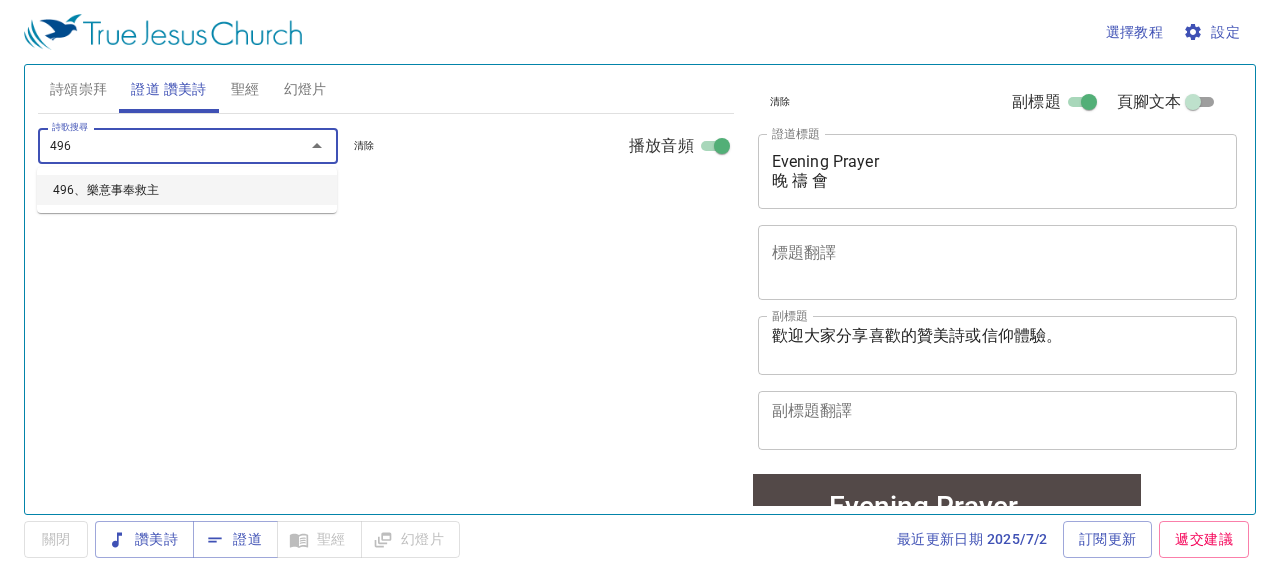 type 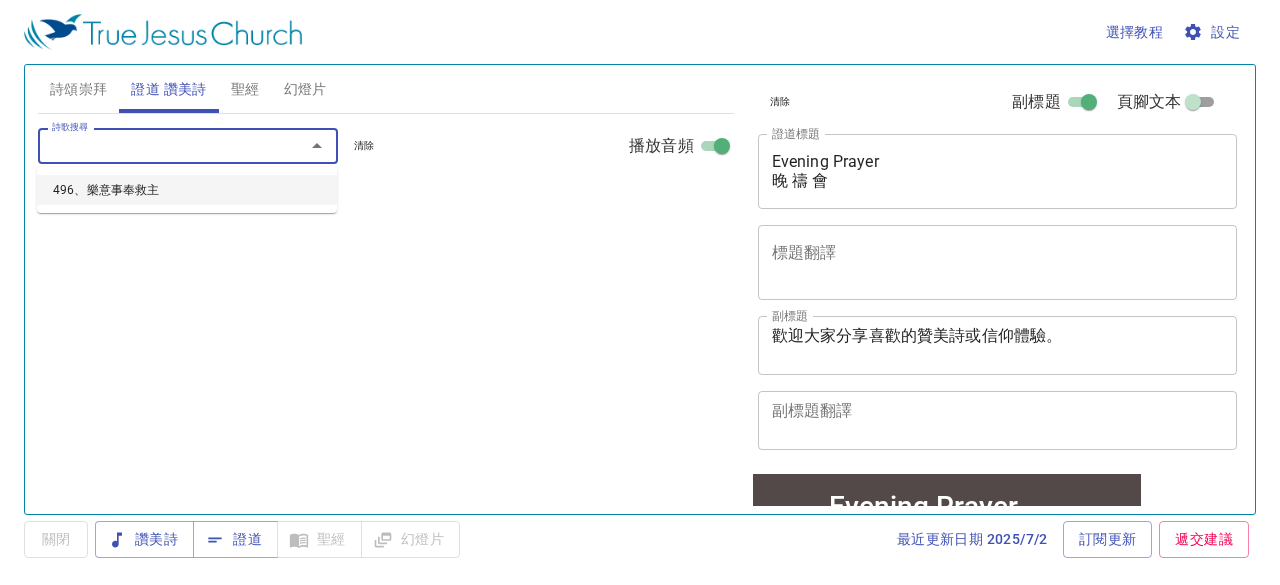 select on "1" 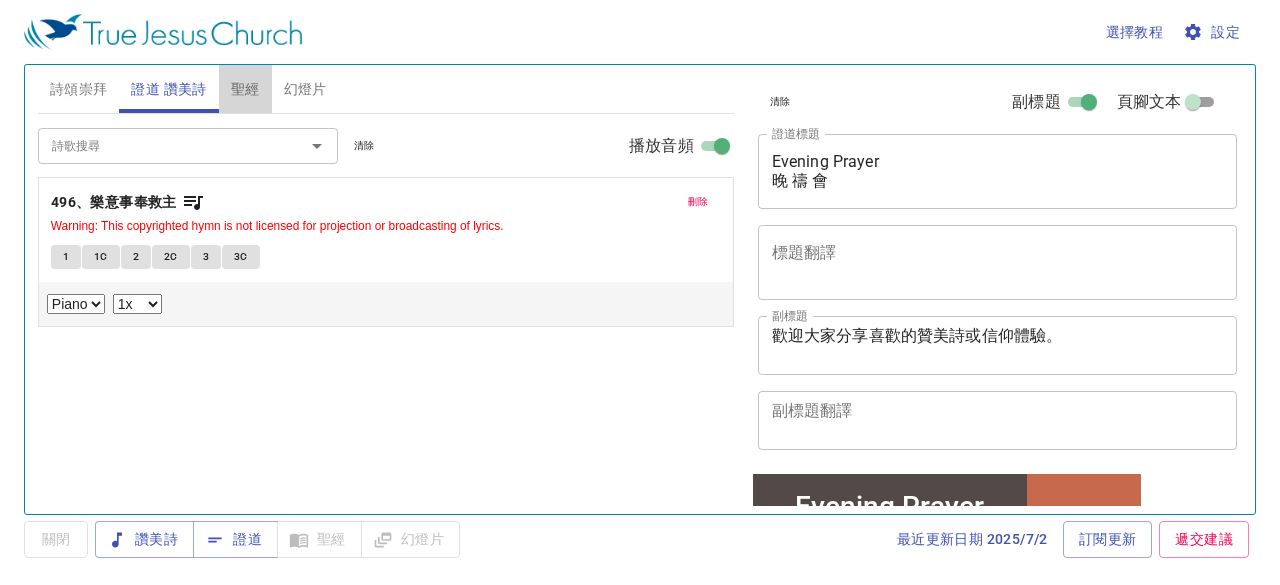 click on "聖經" at bounding box center [245, 89] 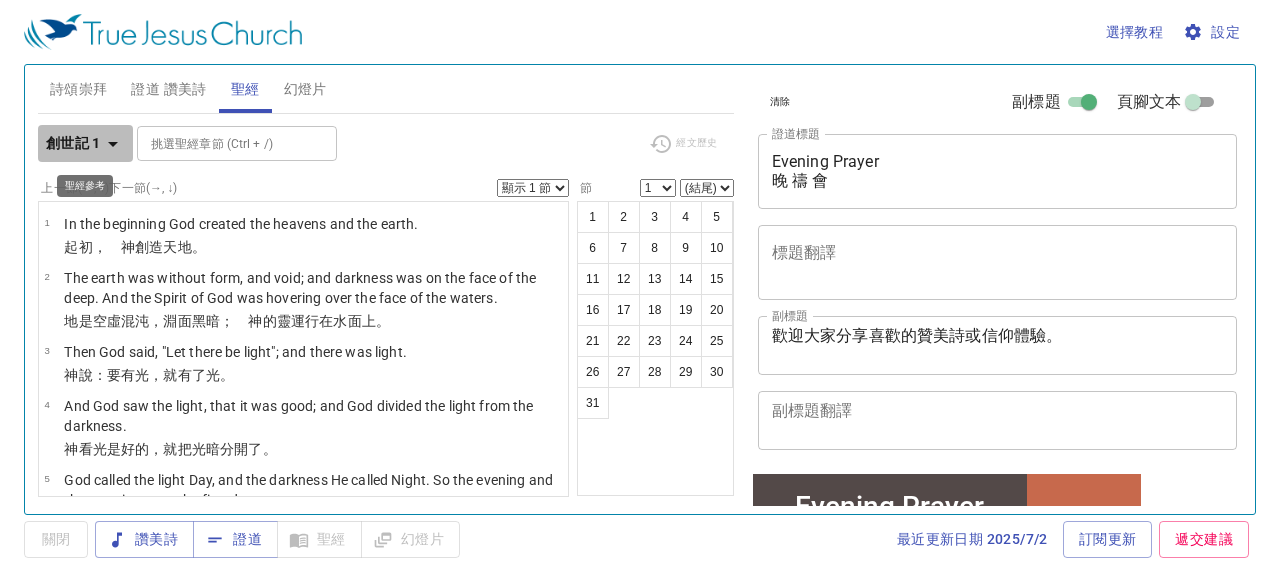 click 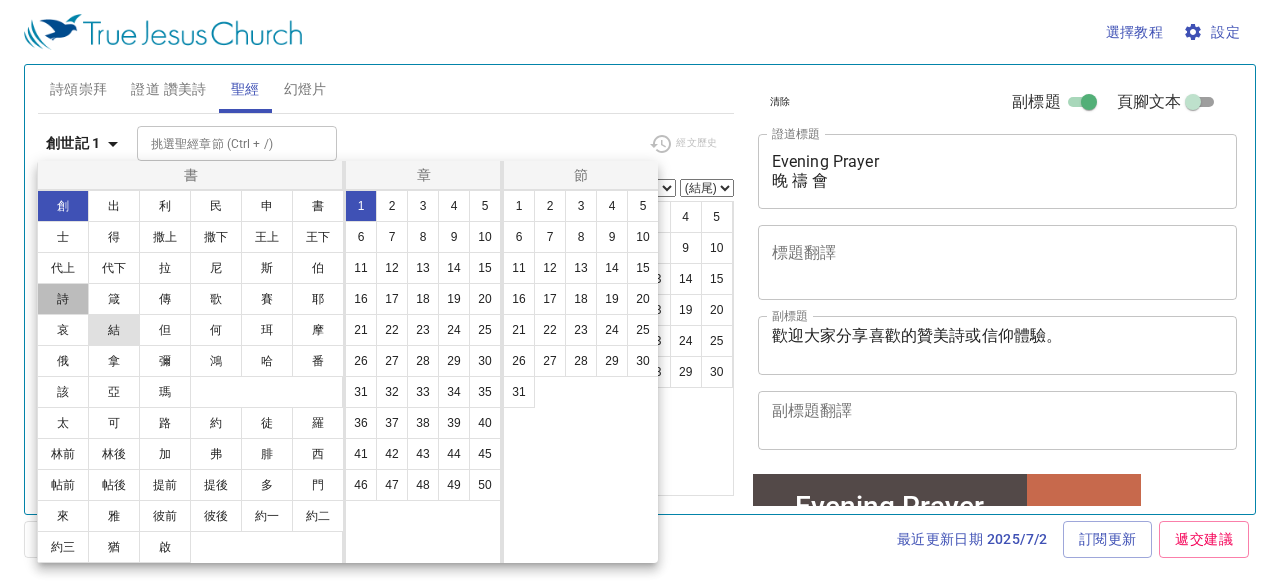 drag, startPoint x: 80, startPoint y: 303, endPoint x: 92, endPoint y: 307, distance: 12.649111 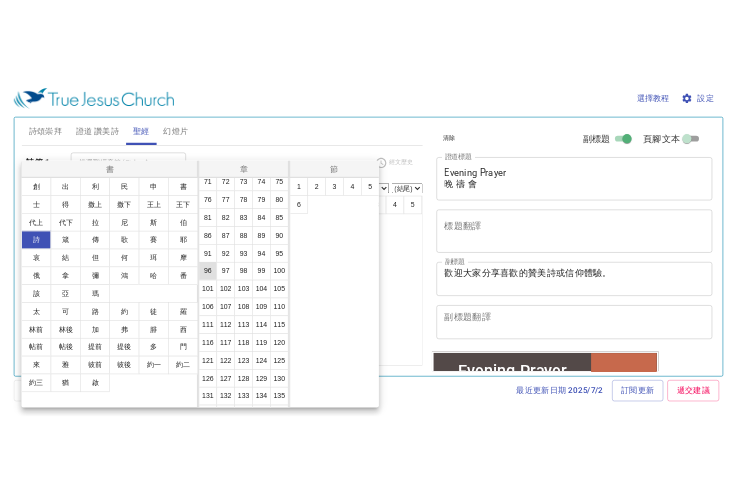 scroll, scrollTop: 500, scrollLeft: 0, axis: vertical 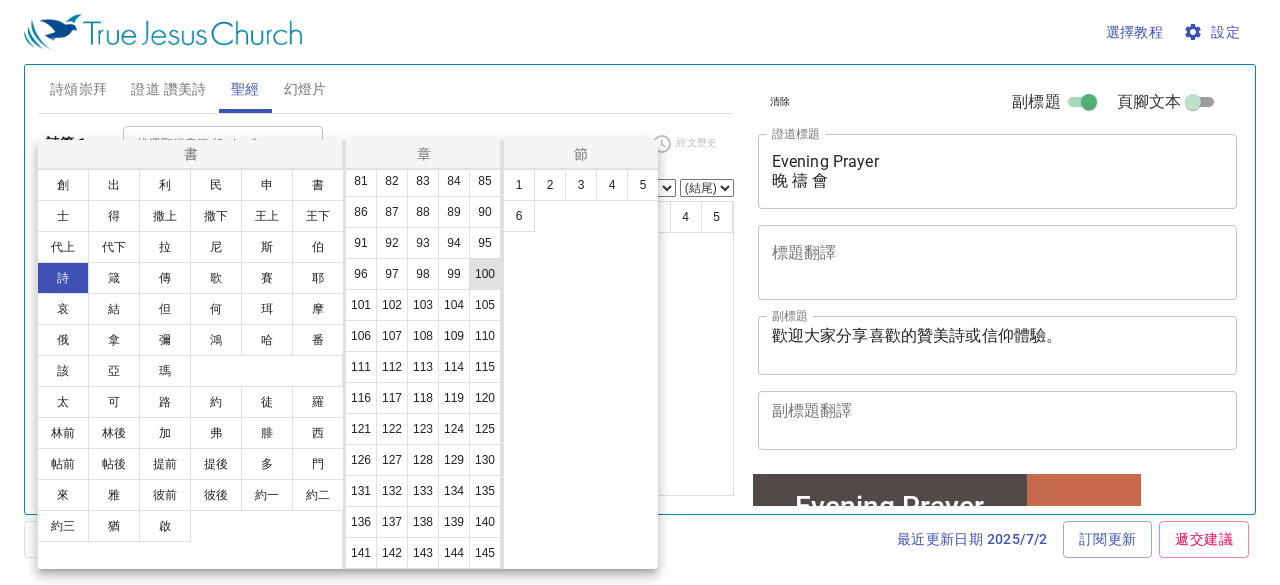 click on "100" at bounding box center [485, 274] 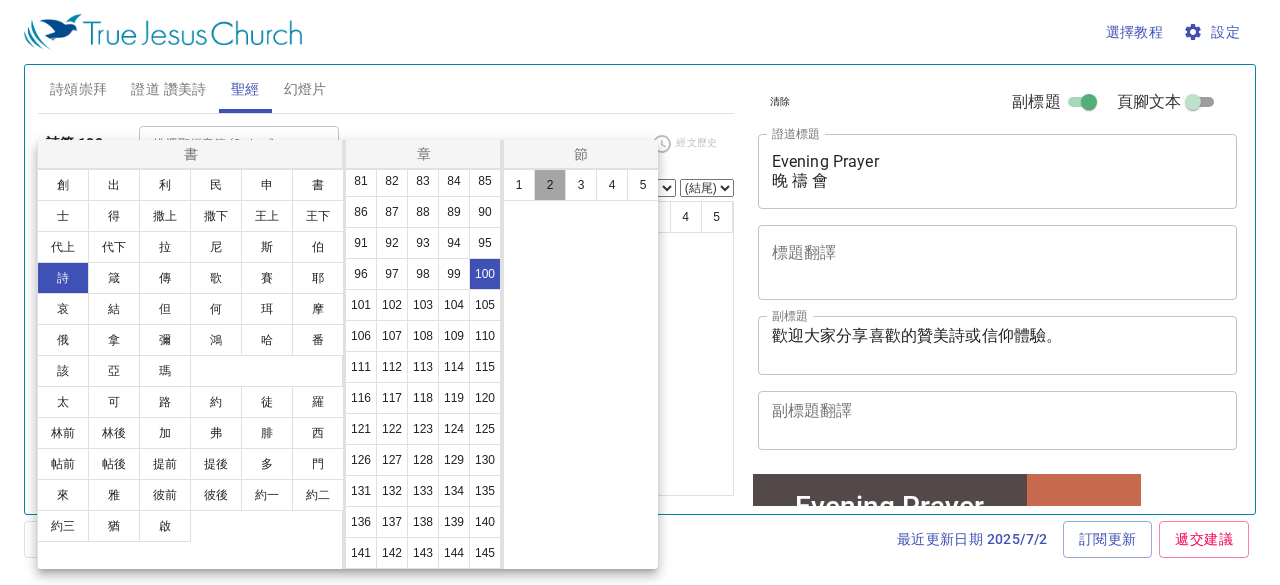 click on "2" at bounding box center (550, 185) 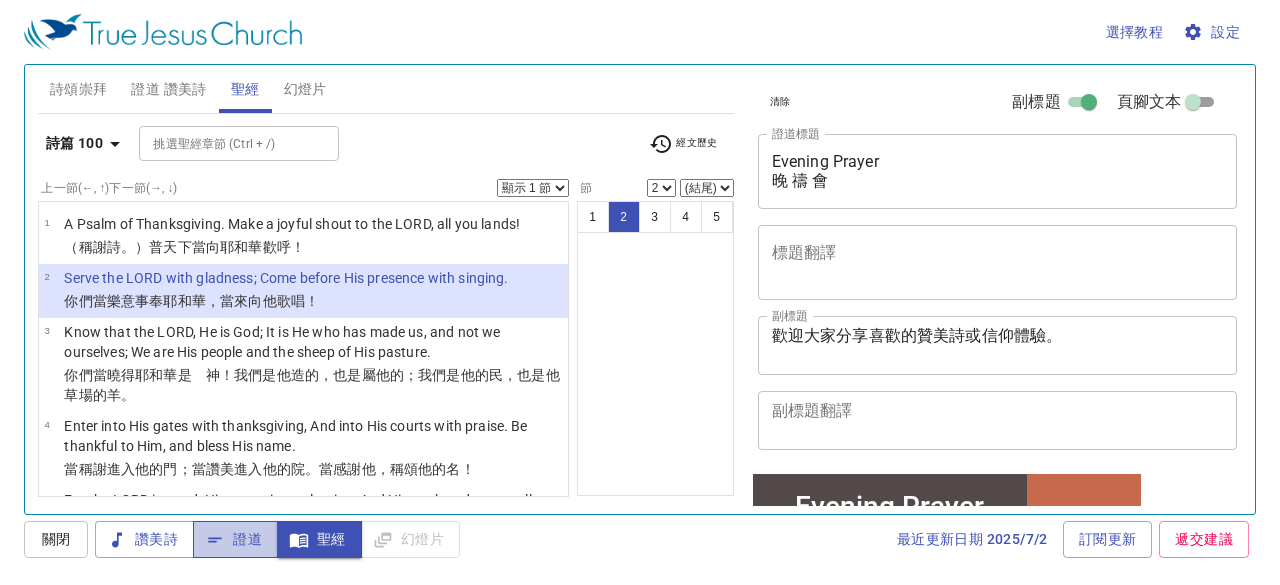 click 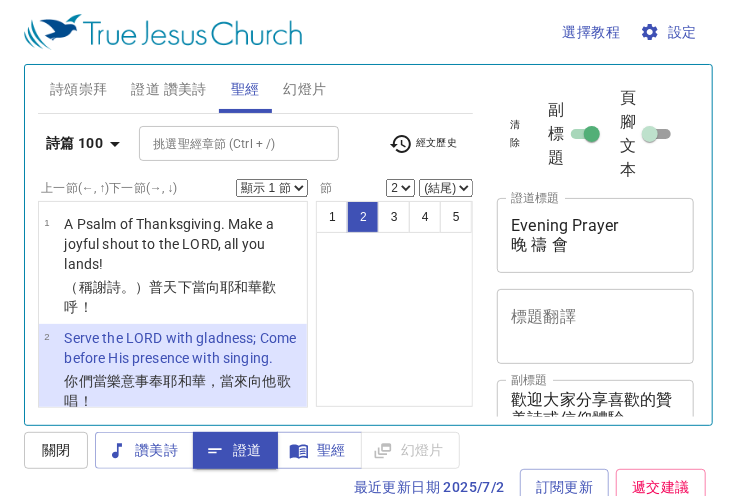 click on "證道 讚美詩" at bounding box center [168, 89] 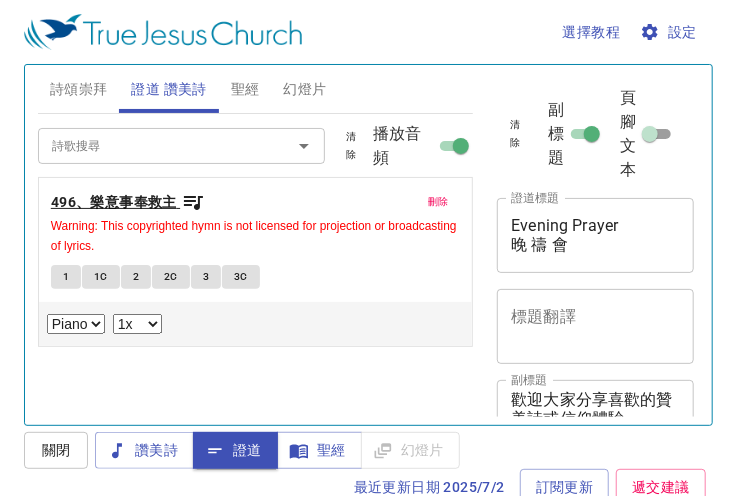 click on "496、樂意事奉救主" at bounding box center [114, 202] 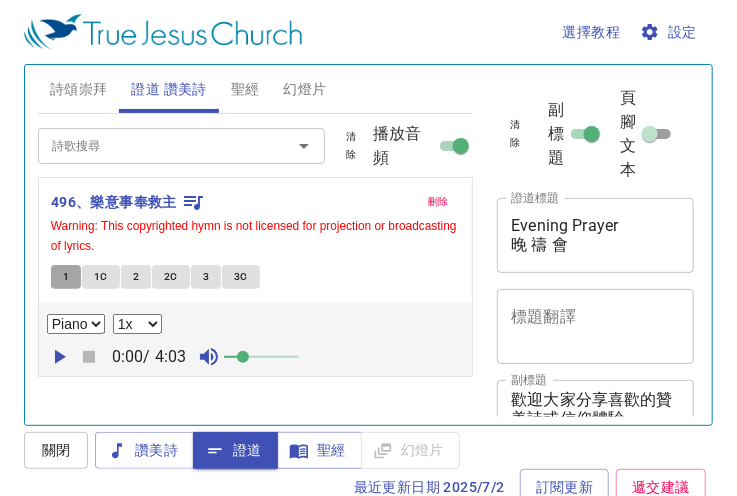 click on "1" at bounding box center [66, 277] 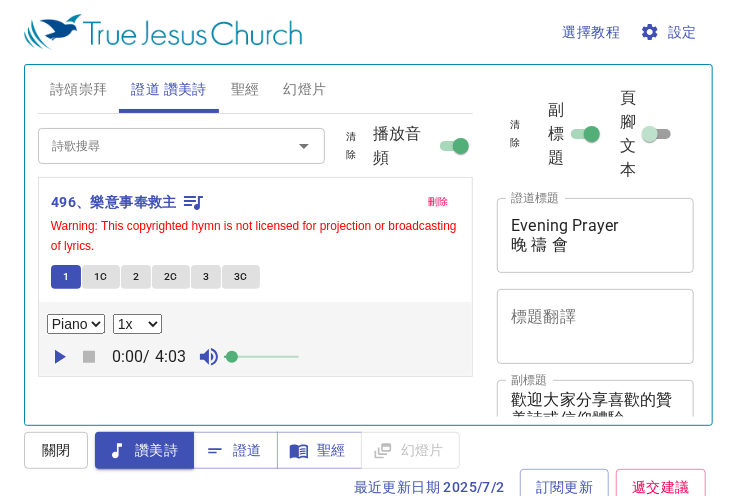 click at bounding box center [232, 357] 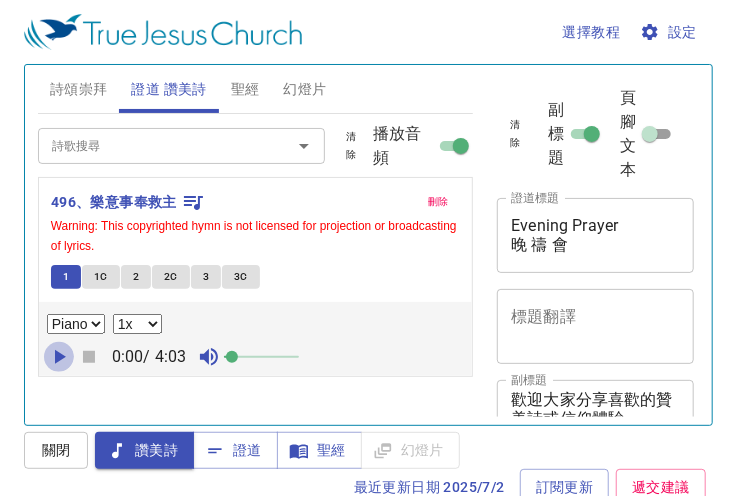 click 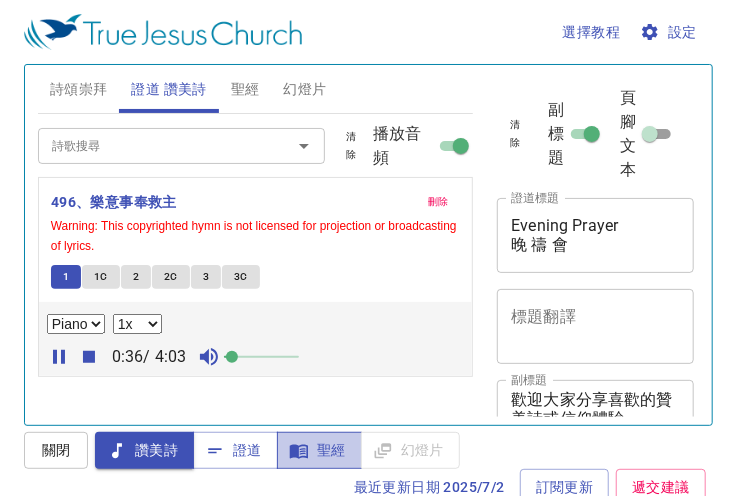 click on "聖經" at bounding box center [319, 450] 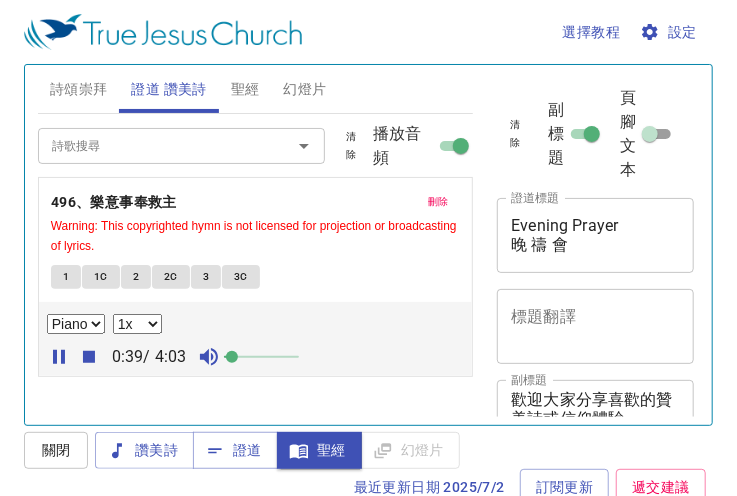 click on "聖經" at bounding box center (245, 89) 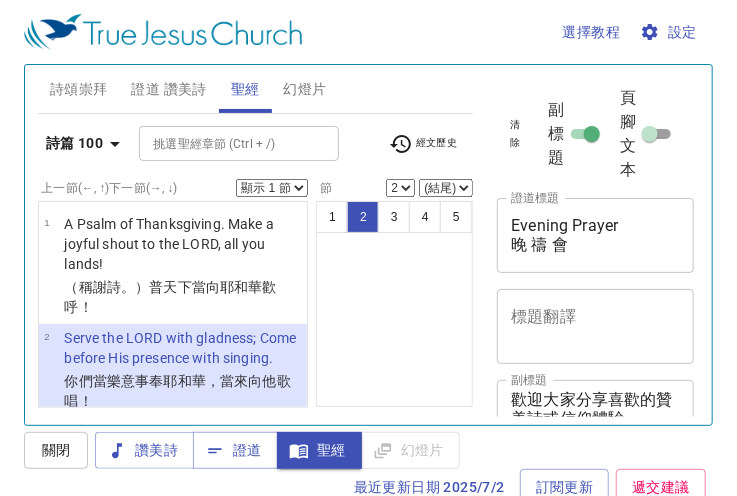 click on "證道 讚美詩" at bounding box center [168, 89] 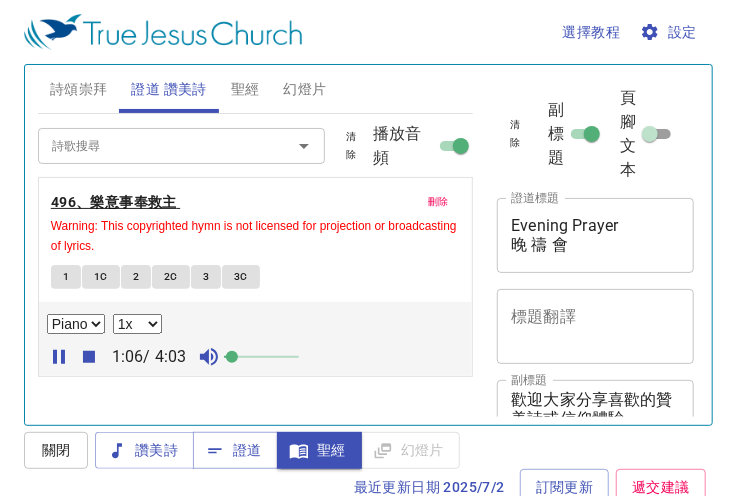 click on "496、樂意事奉救主" at bounding box center [114, 202] 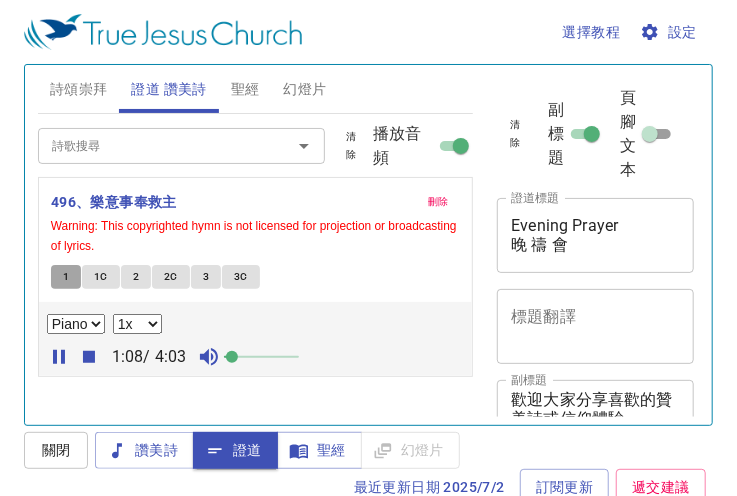 click on "1" at bounding box center (66, 277) 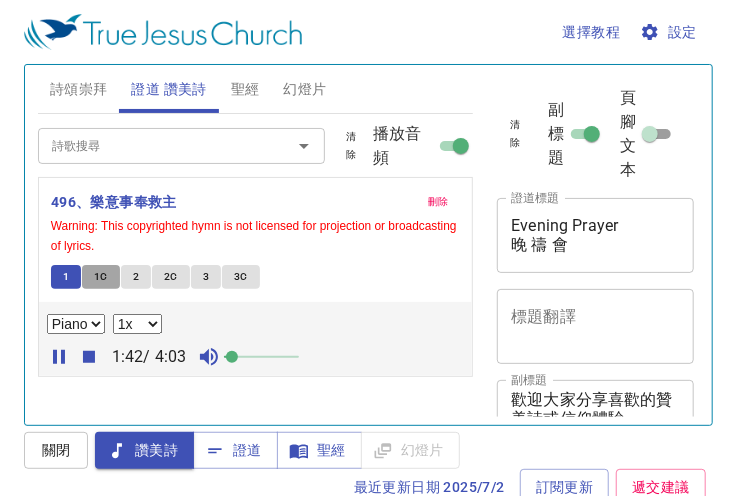 click on "1C" at bounding box center (101, 277) 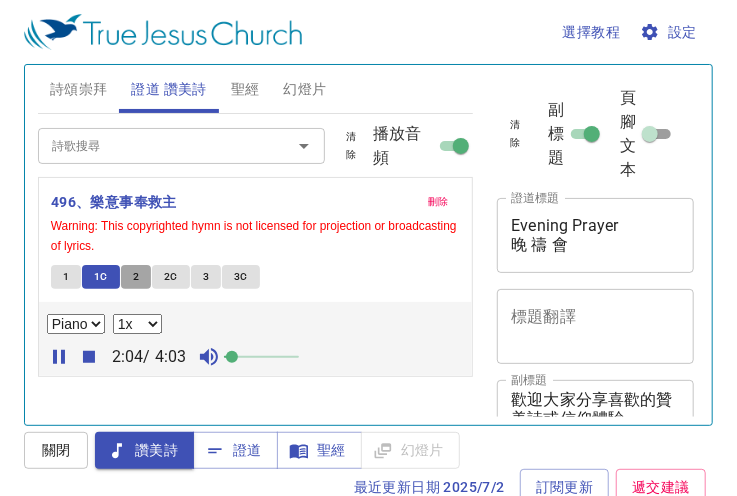 click on "2" at bounding box center (136, 277) 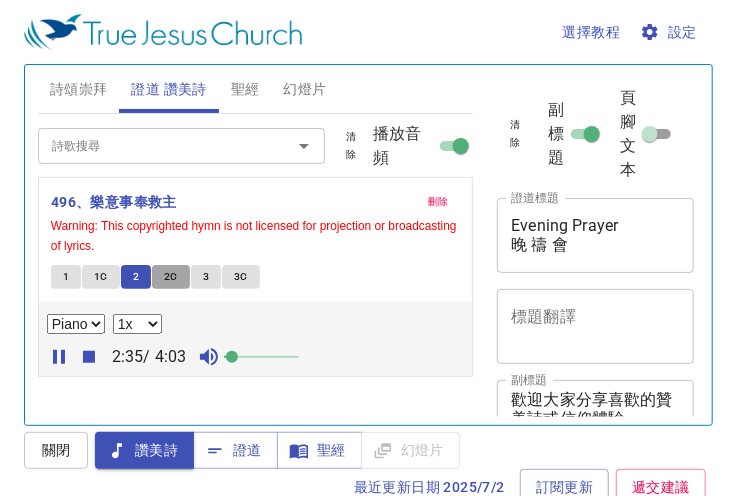 click on "2C" at bounding box center (171, 277) 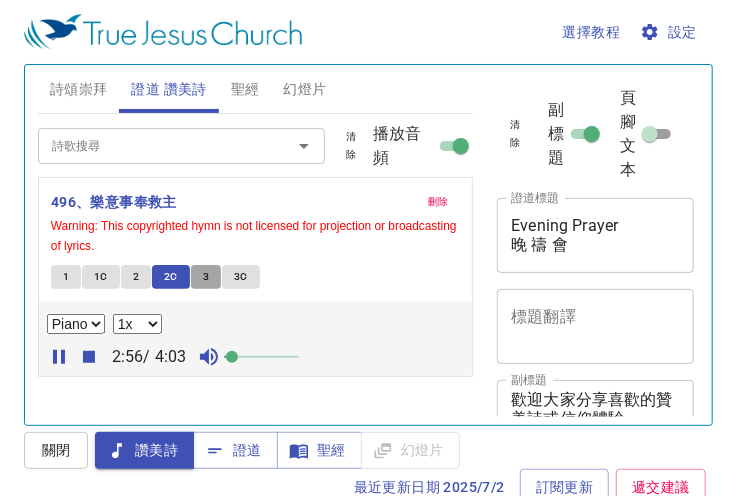 click on "3" at bounding box center [206, 277] 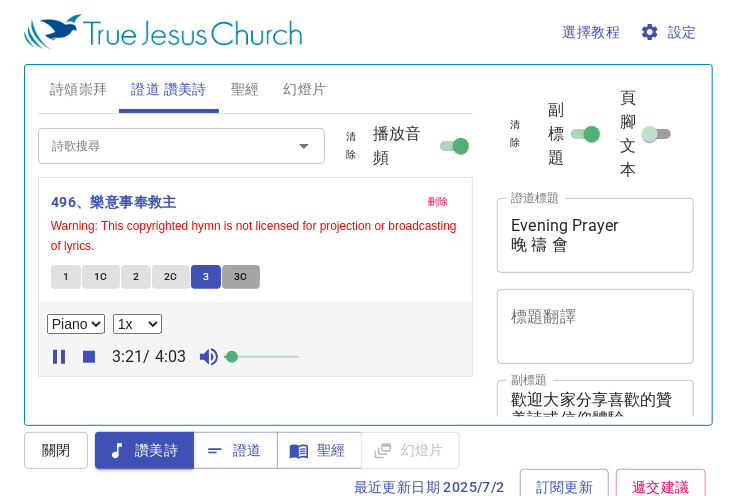 click on "3C" at bounding box center [241, 277] 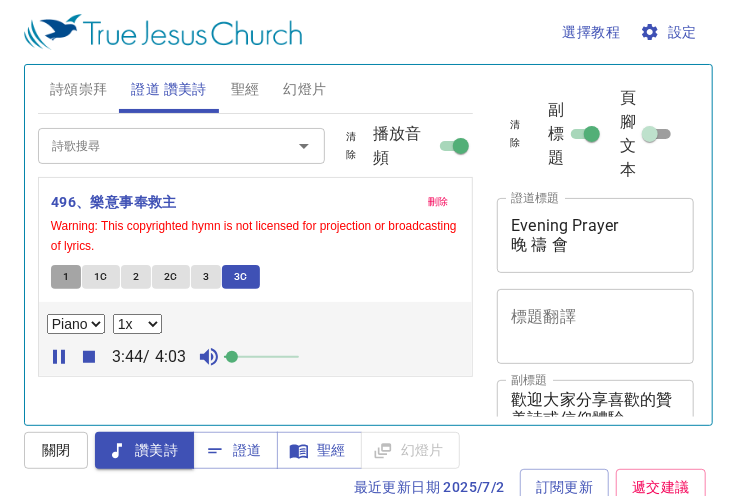 click on "1" at bounding box center (66, 277) 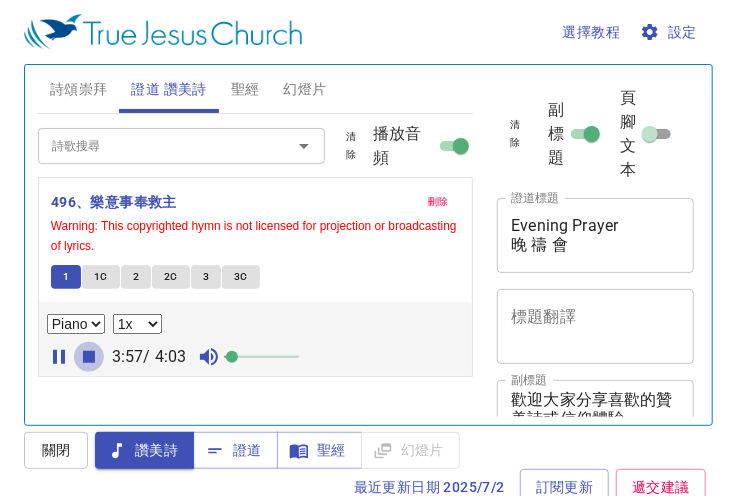 click 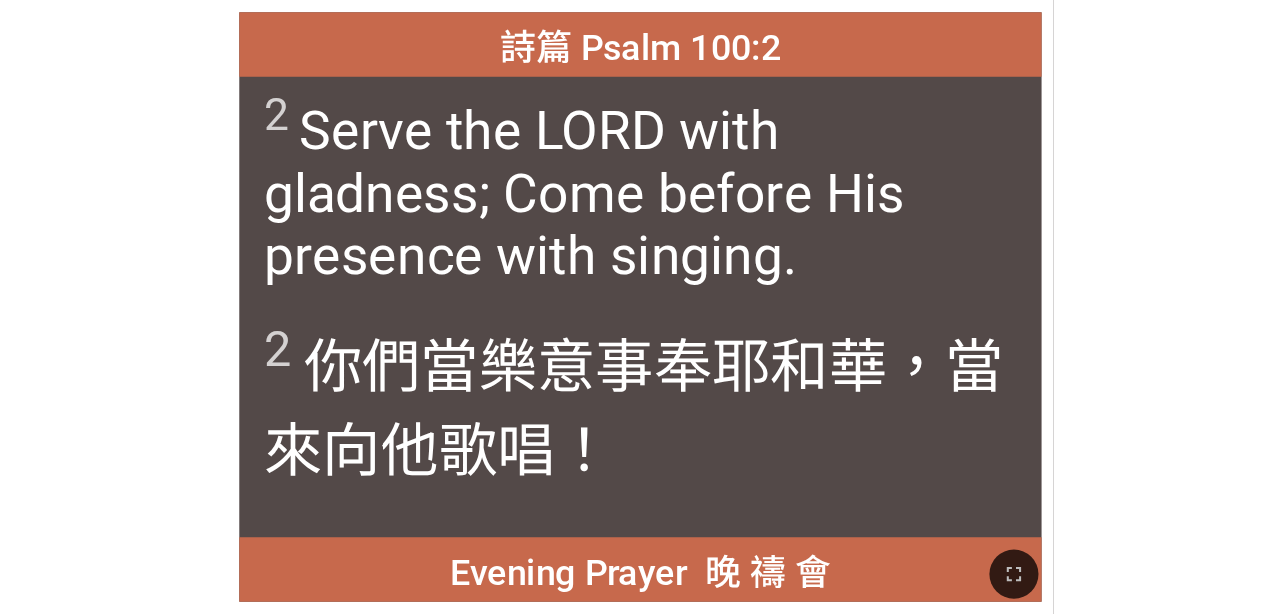 scroll, scrollTop: 0, scrollLeft: 0, axis: both 